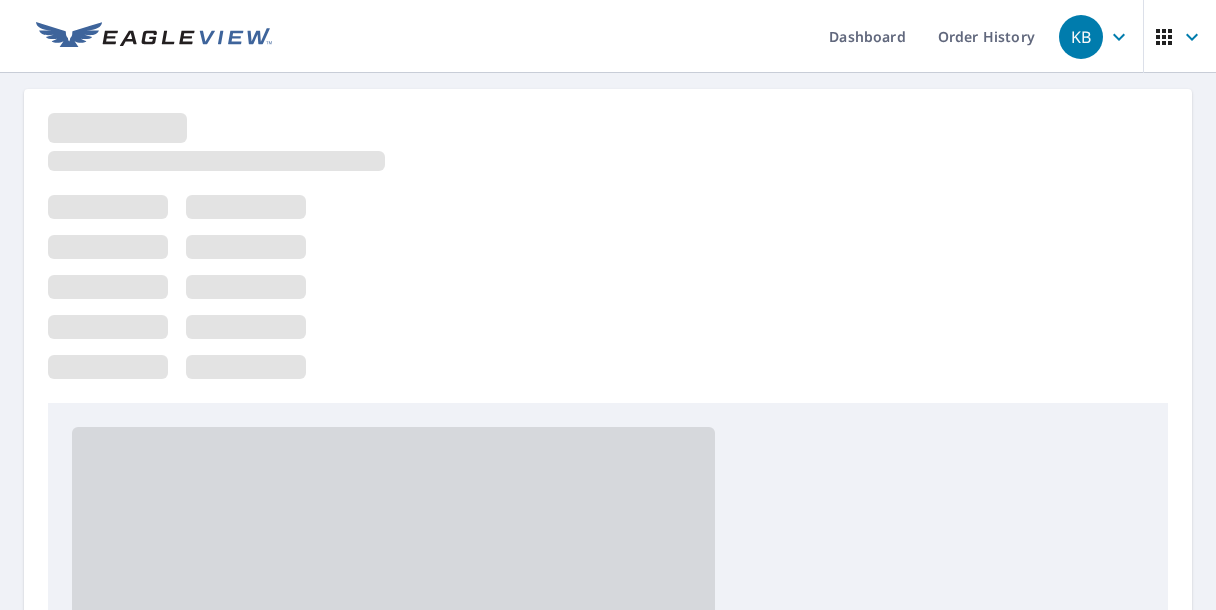 scroll, scrollTop: 0, scrollLeft: 0, axis: both 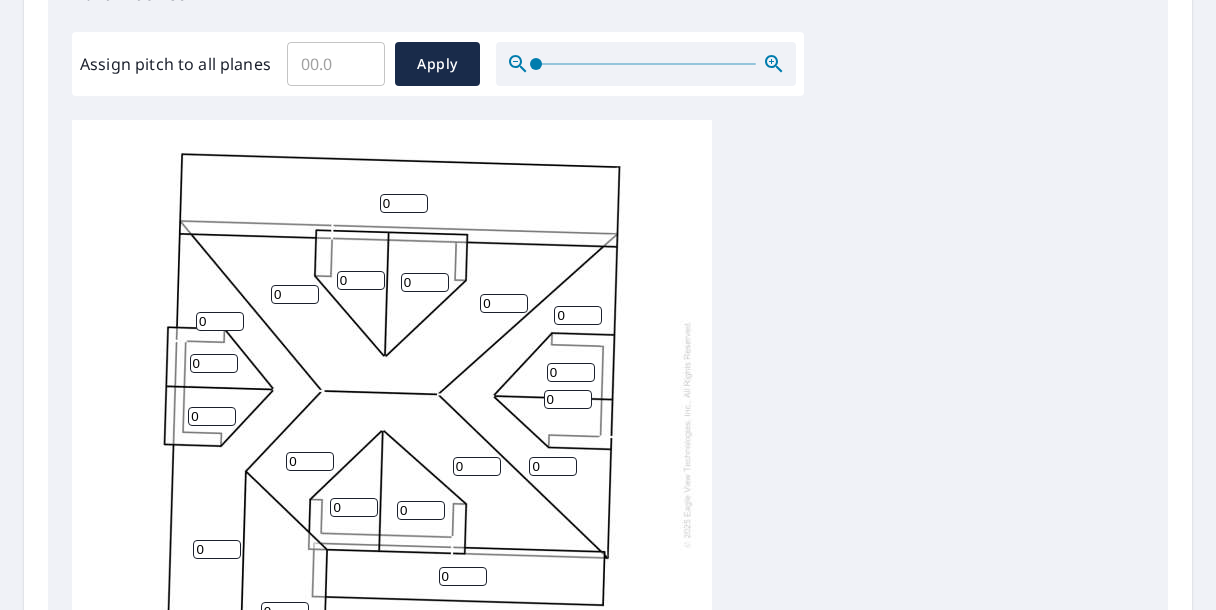 click on "Assign pitch to all planes" at bounding box center (336, 64) 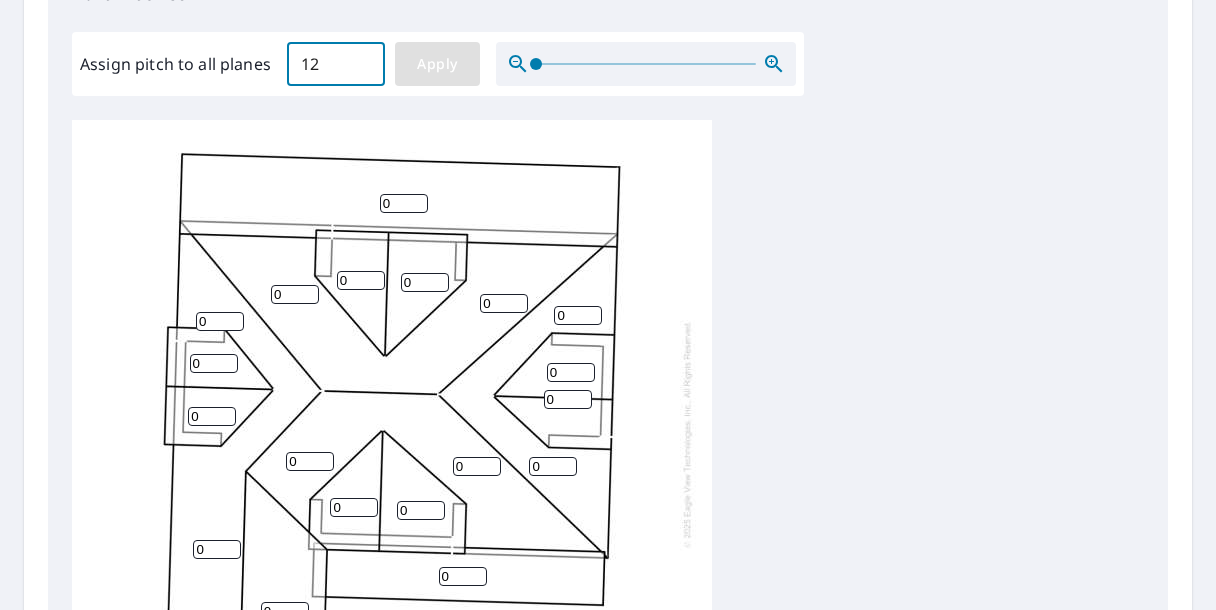 type on "12" 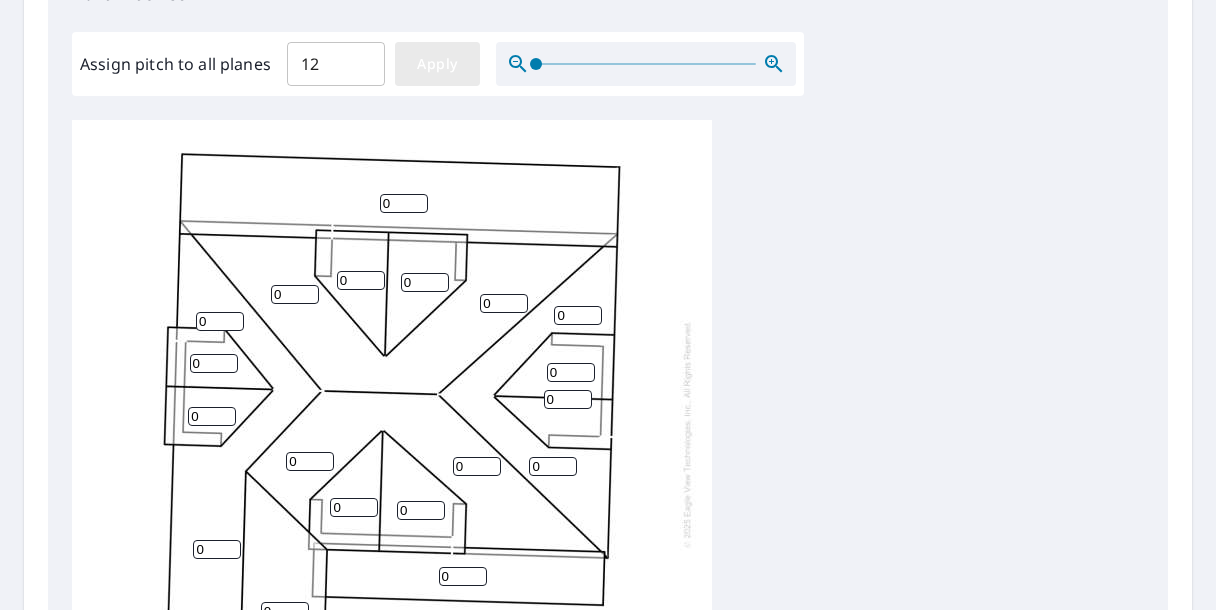 click on "Apply" at bounding box center [437, 64] 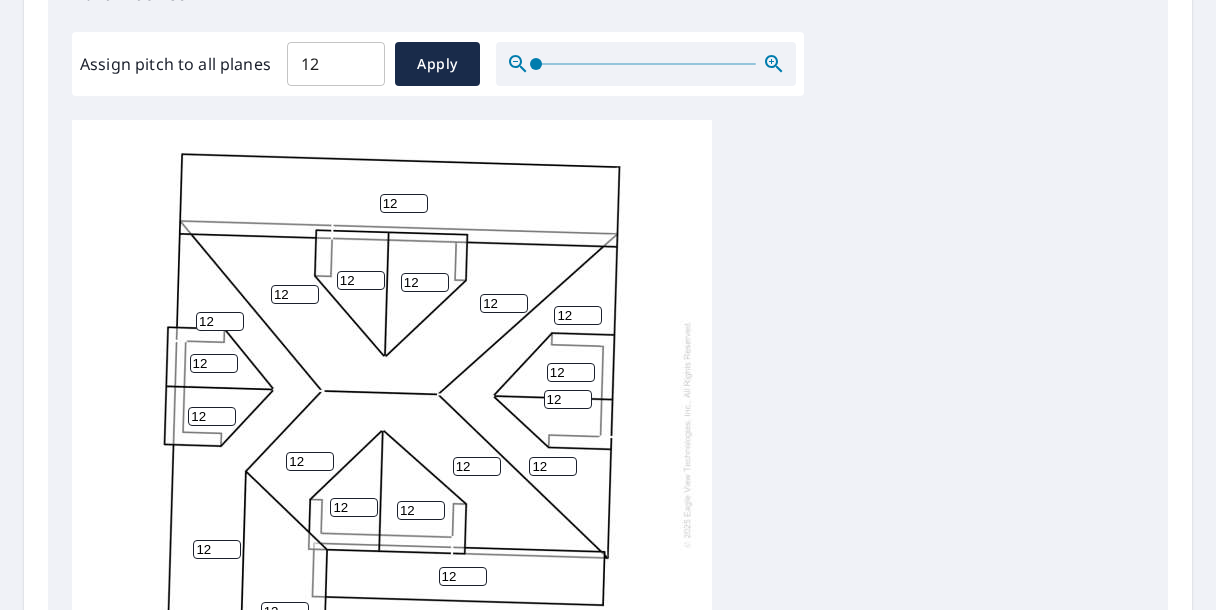 click on "12" at bounding box center [404, 203] 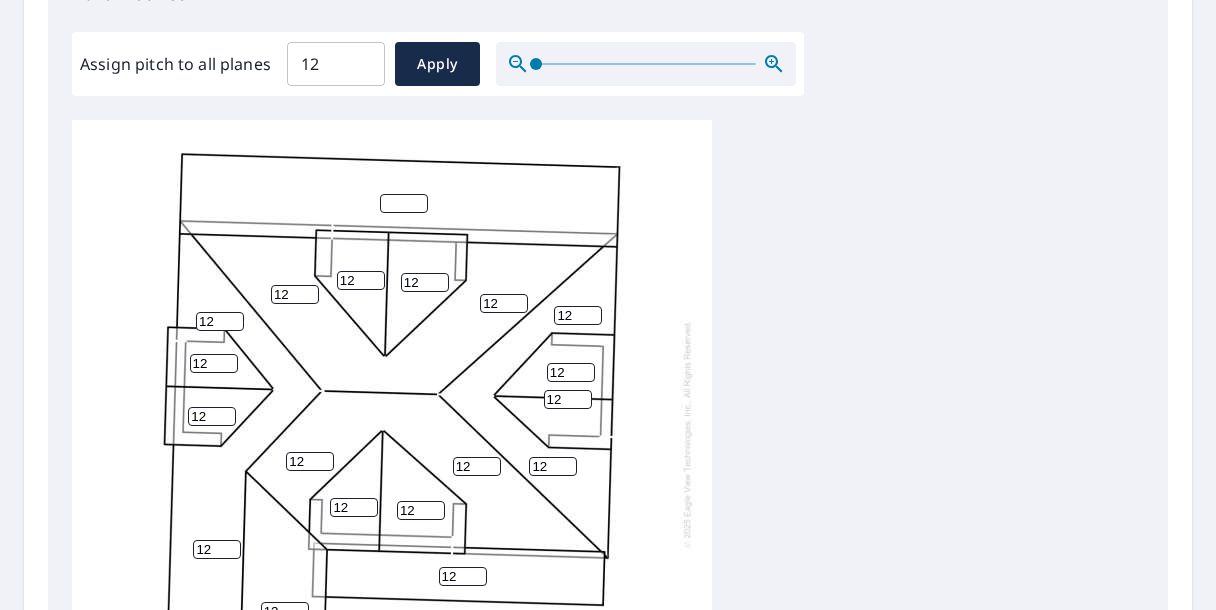 type on "0" 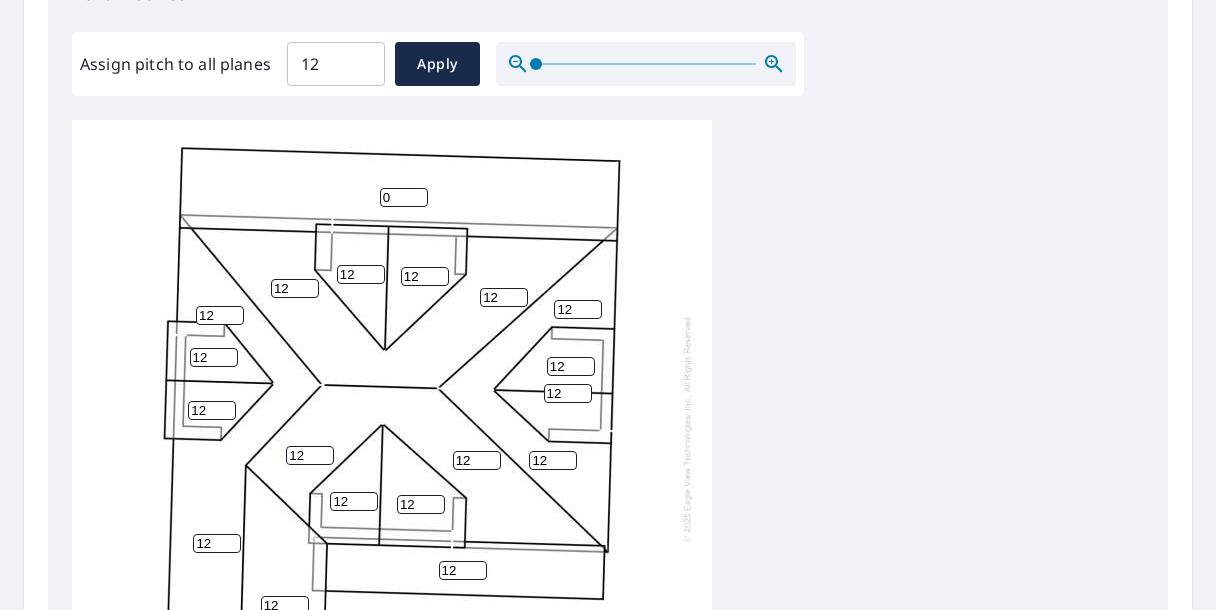 scroll, scrollTop: 20, scrollLeft: 0, axis: vertical 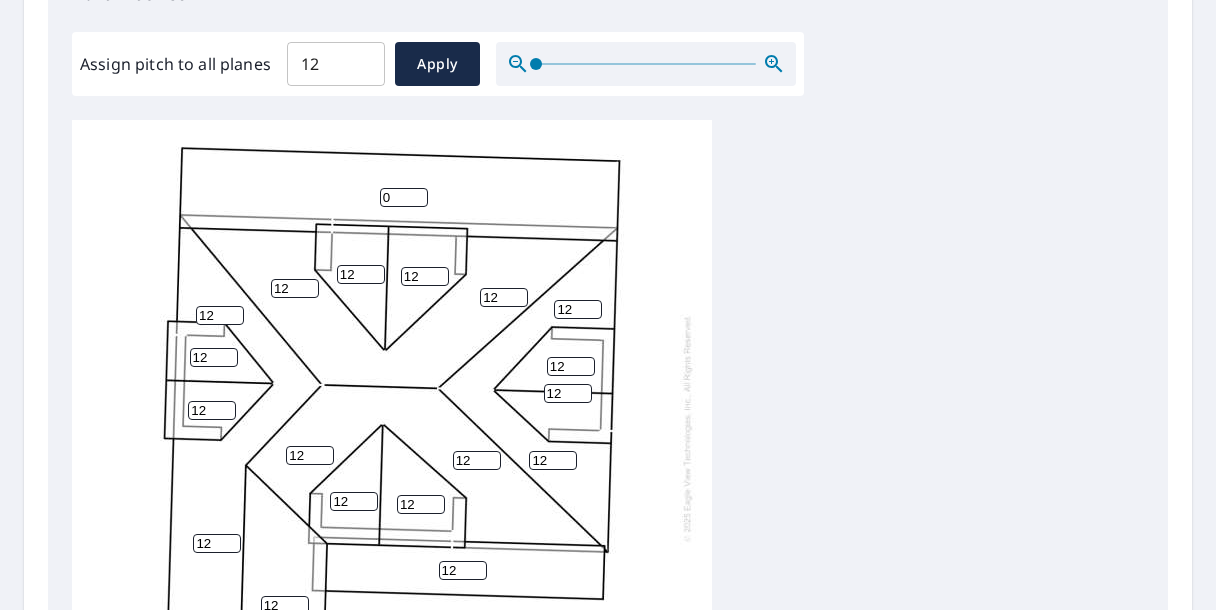 type on "0" 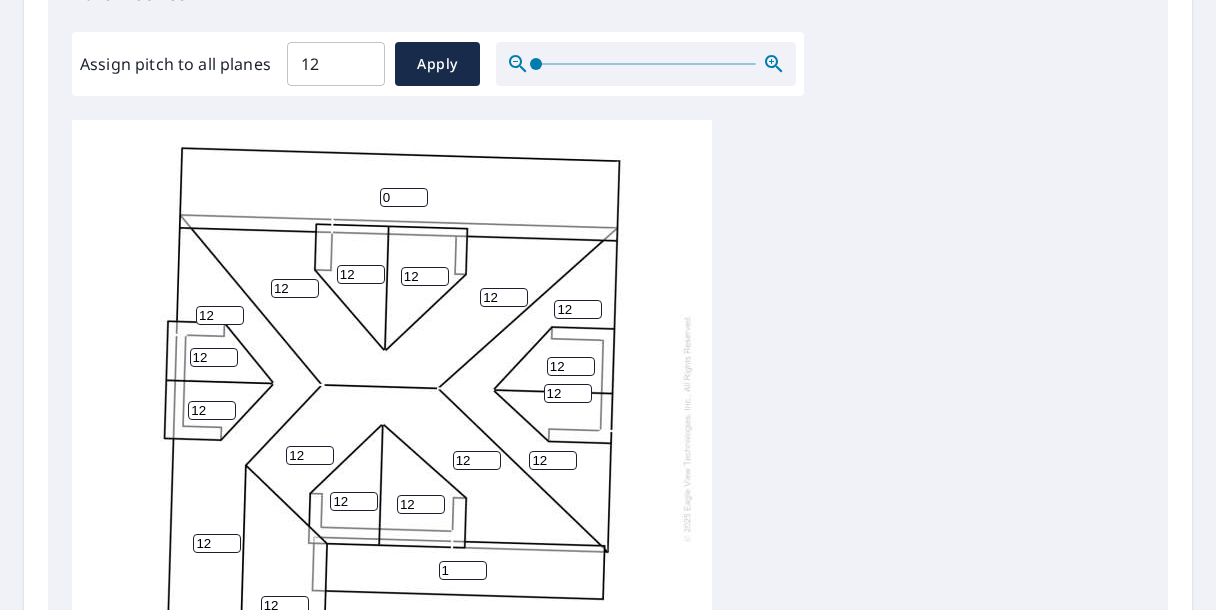 type on "1" 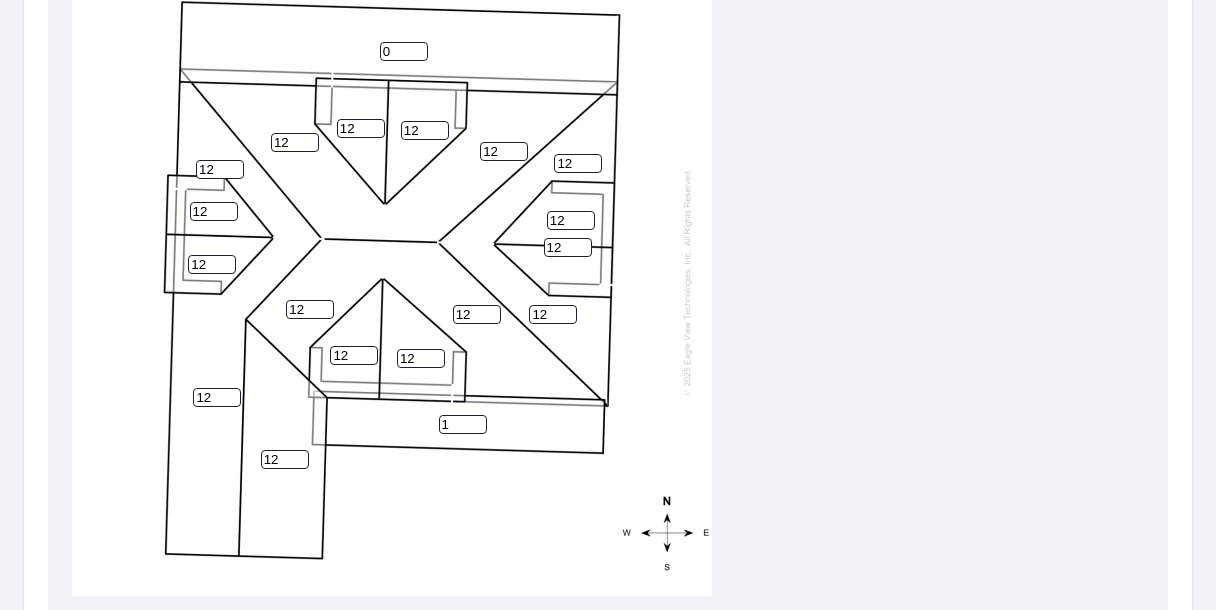 scroll, scrollTop: 739, scrollLeft: 0, axis: vertical 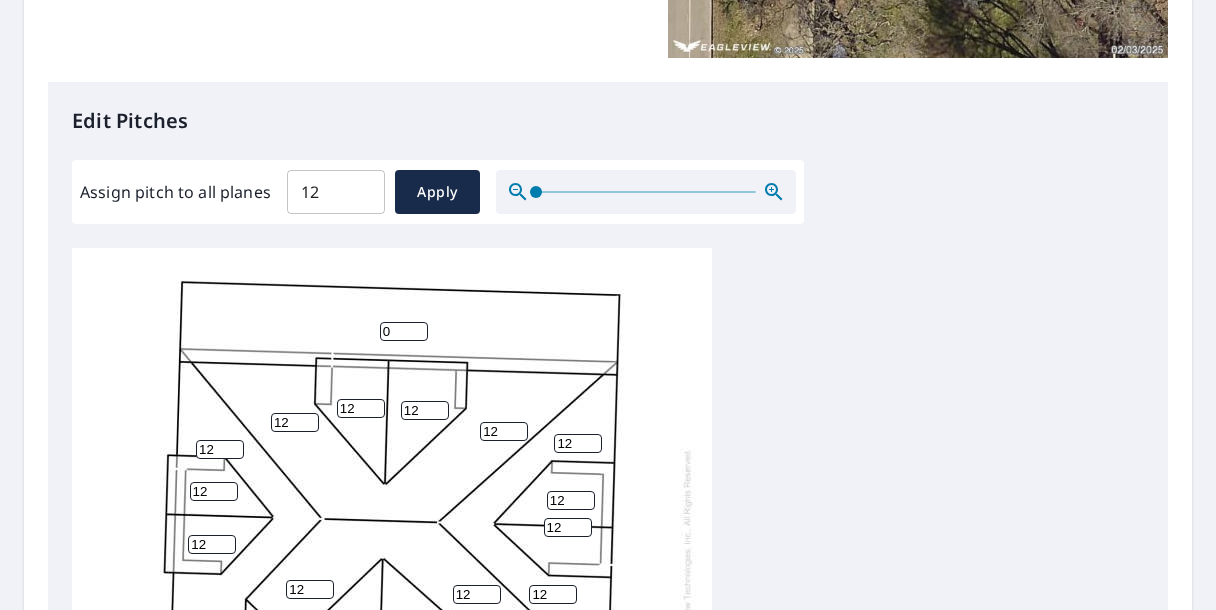click on "12" at bounding box center (336, 192) 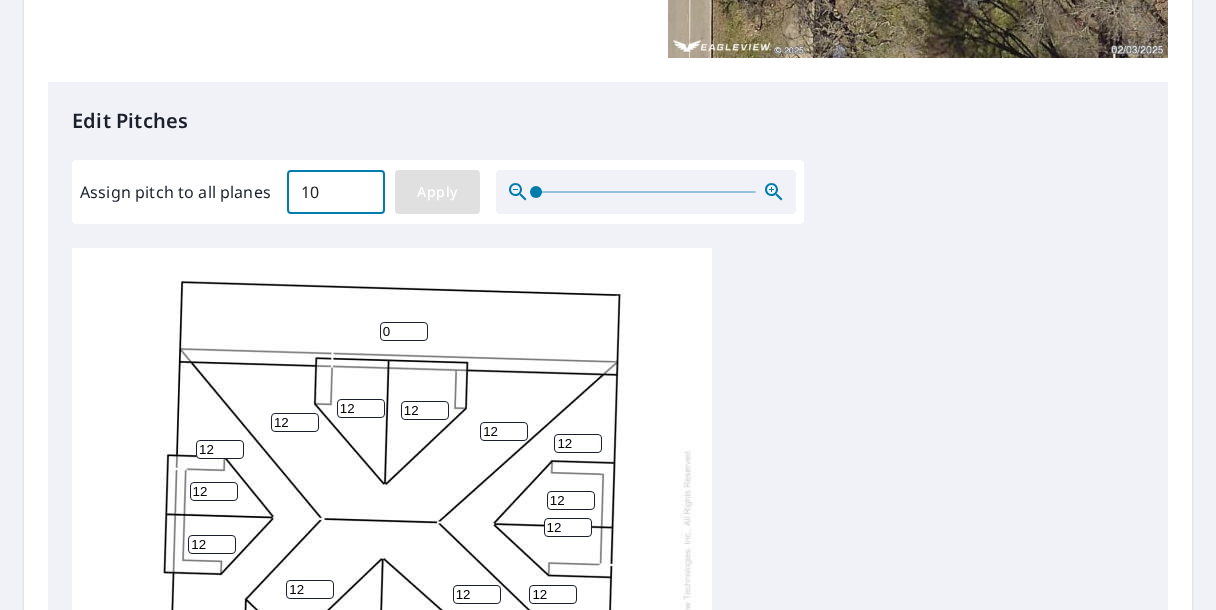 type on "10" 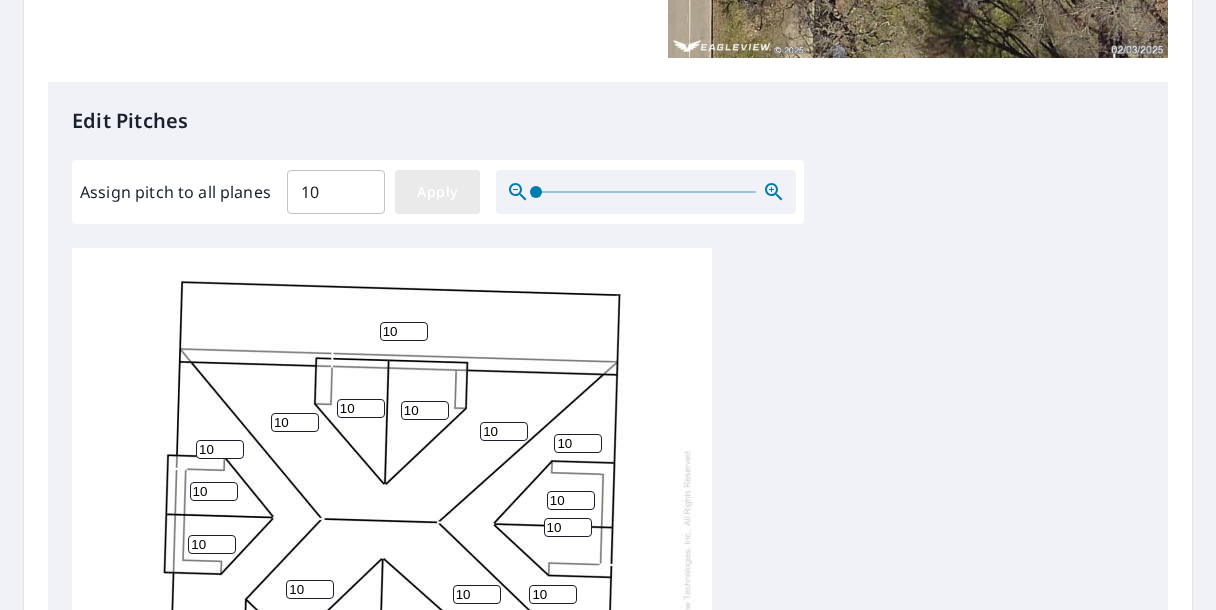 click on "Apply" at bounding box center (437, 192) 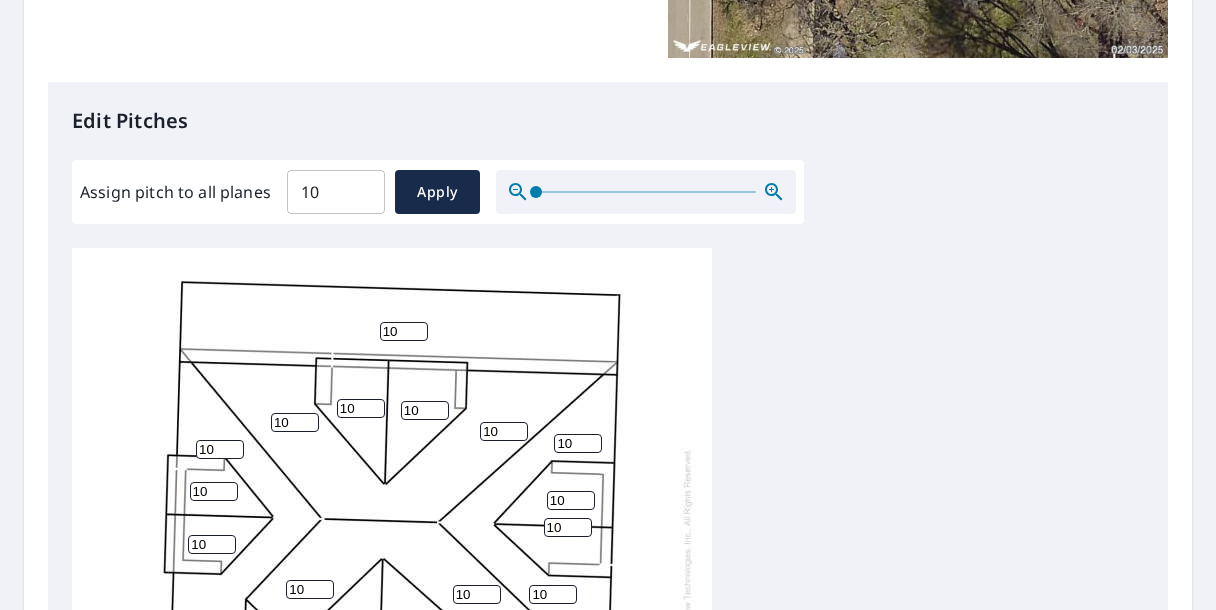 click on "10" at bounding box center [404, 331] 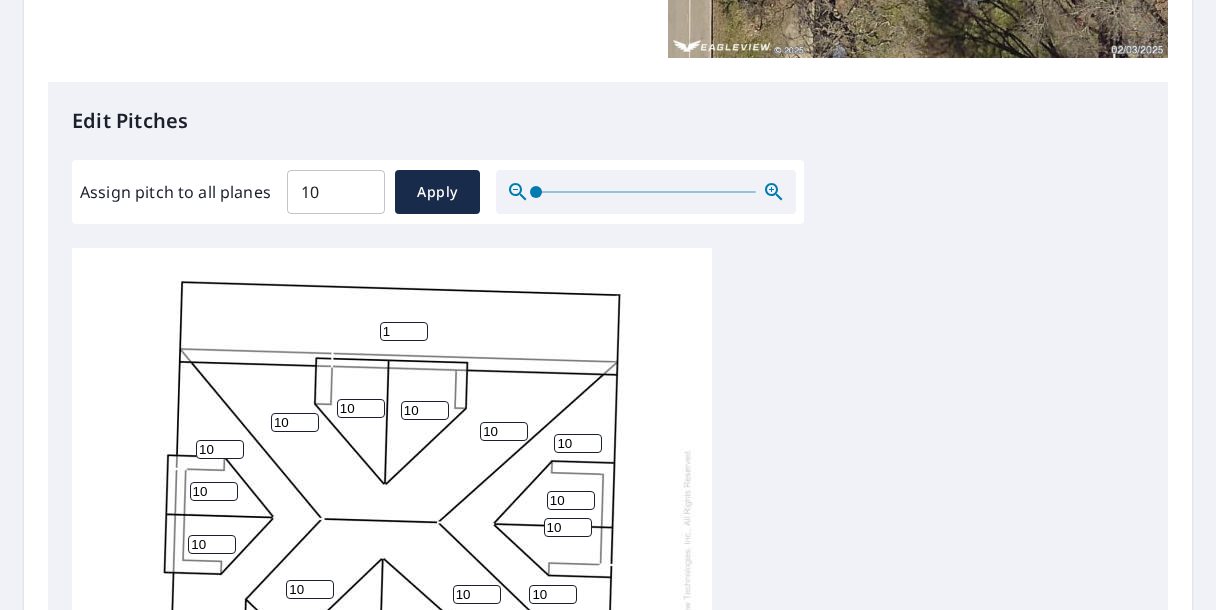 scroll, scrollTop: 20, scrollLeft: 0, axis: vertical 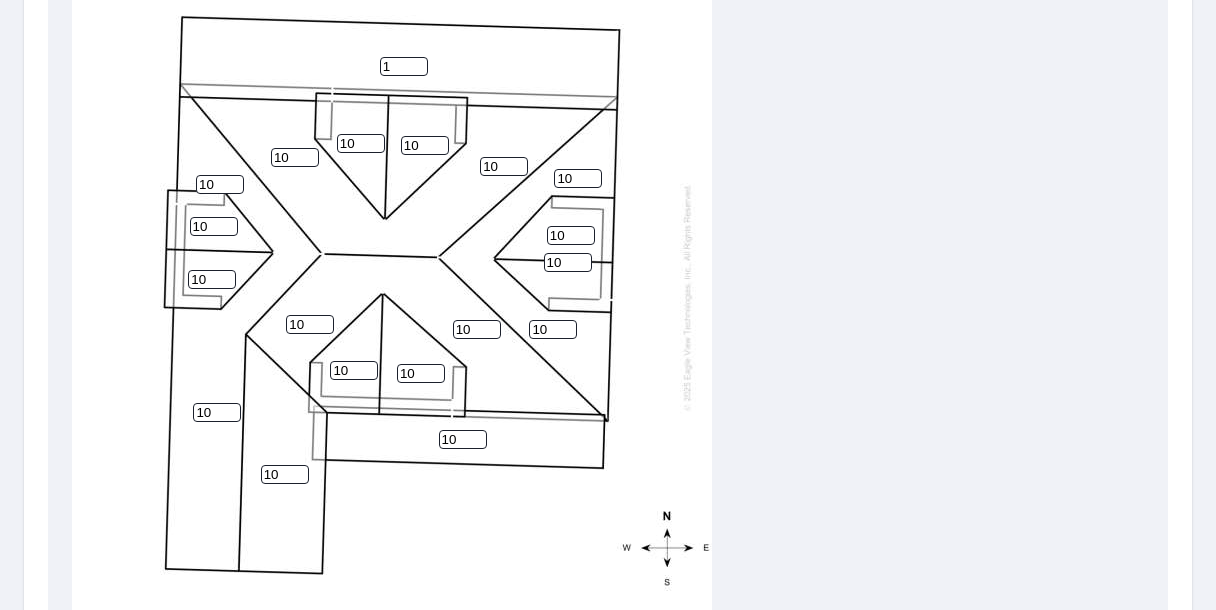 type on "1" 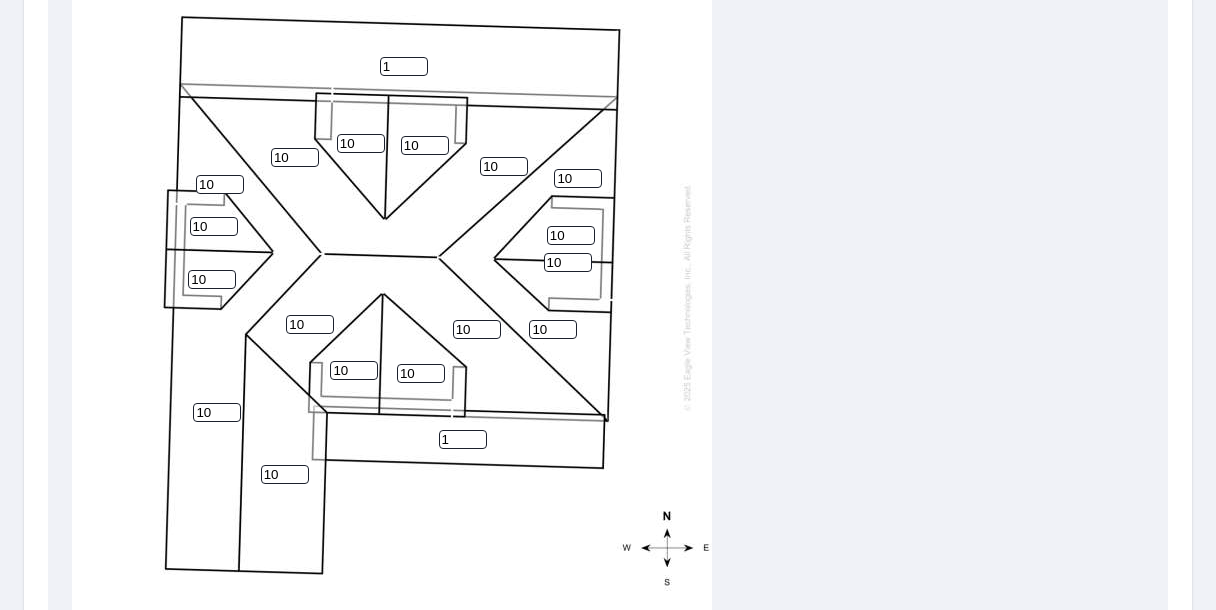 scroll, scrollTop: 0, scrollLeft: 0, axis: both 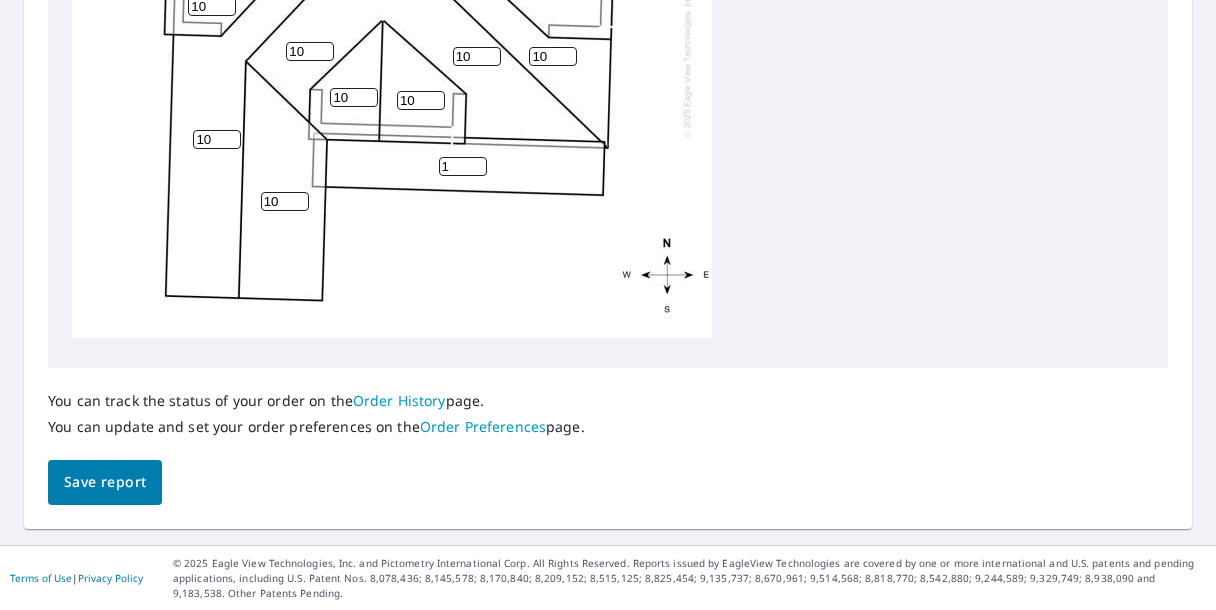 type on "1" 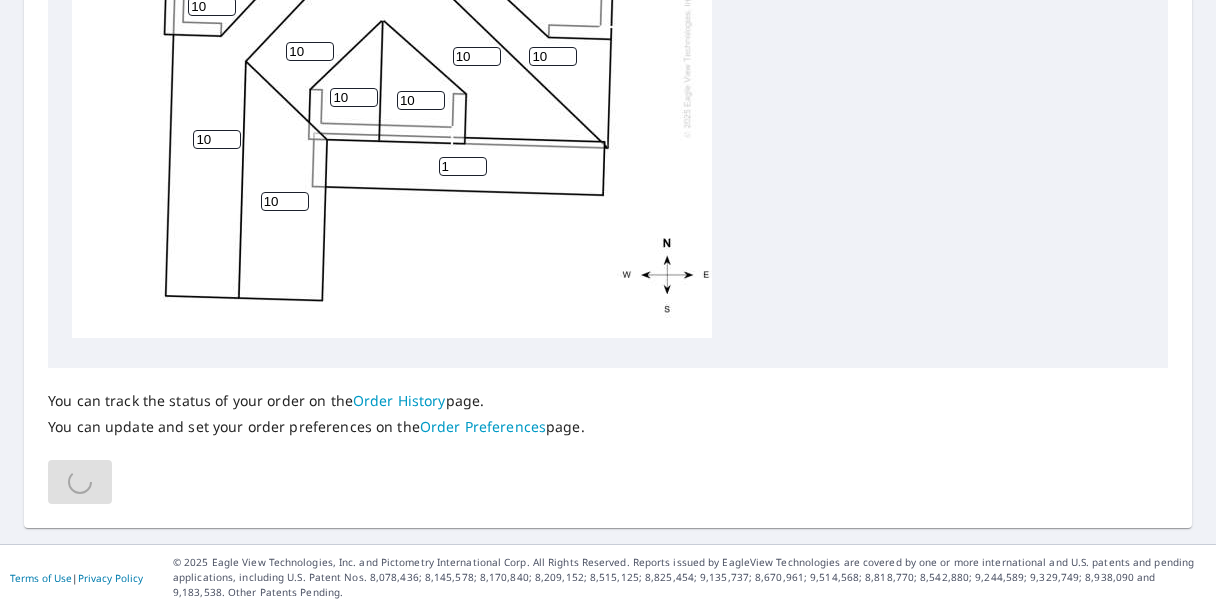 scroll, scrollTop: 986, scrollLeft: 0, axis: vertical 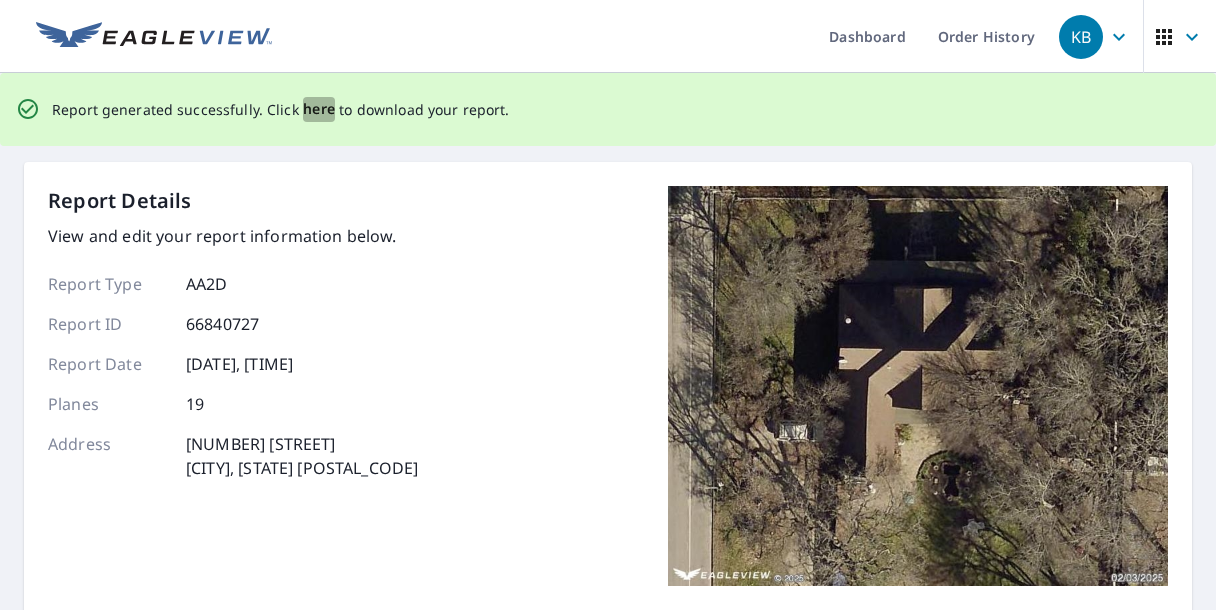 click on "here" at bounding box center (319, 109) 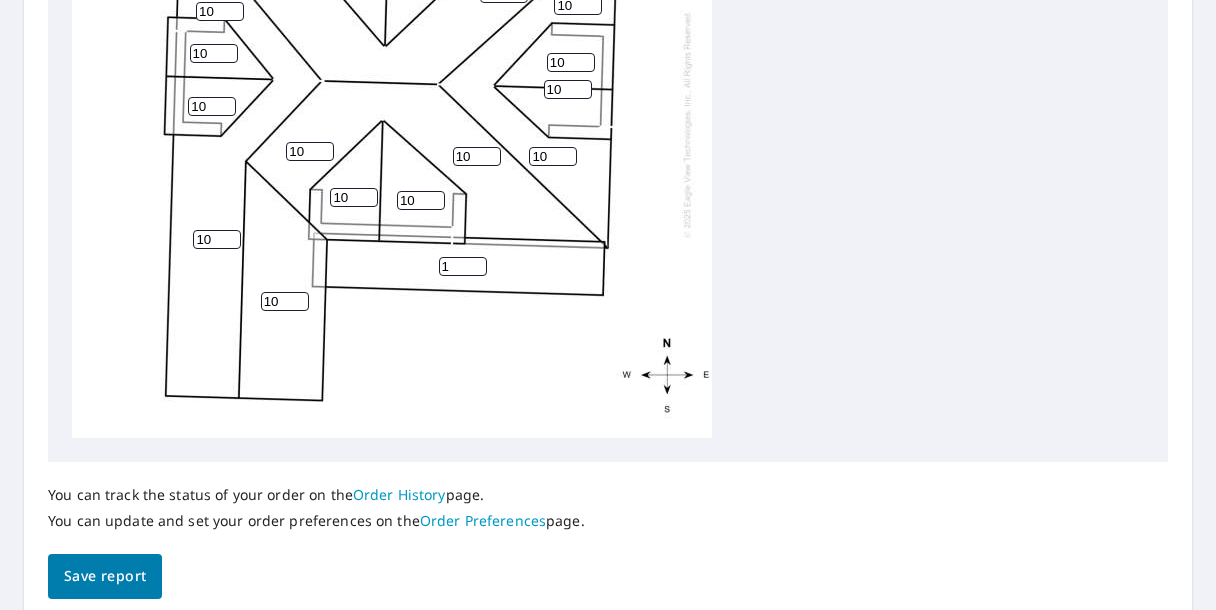 scroll, scrollTop: 987, scrollLeft: 0, axis: vertical 